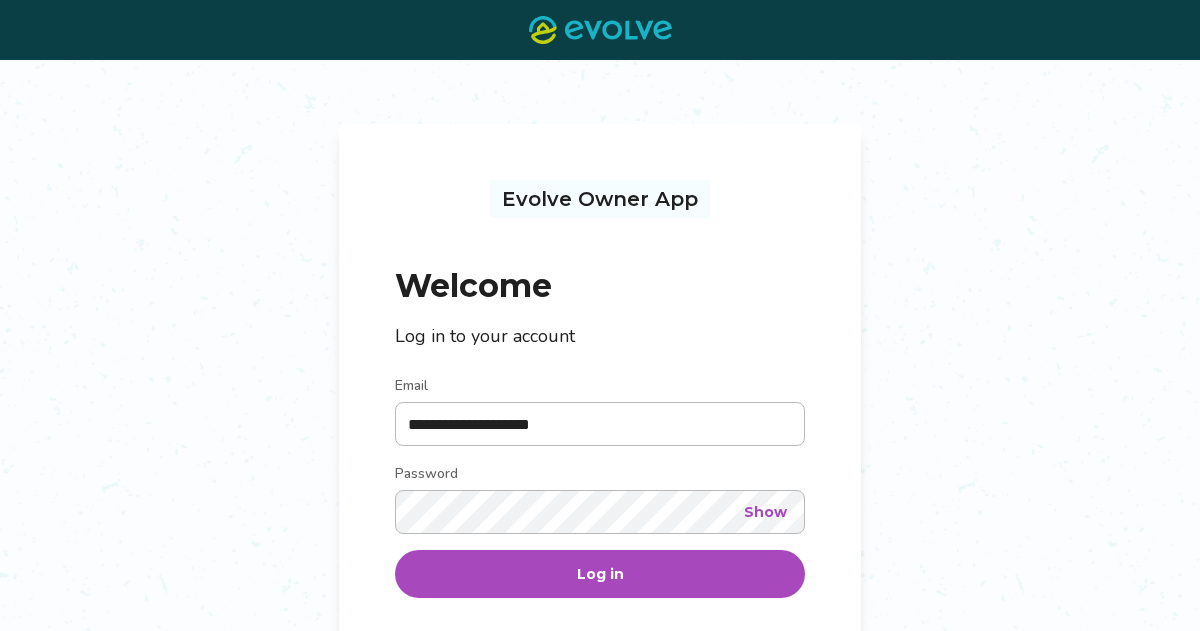 scroll, scrollTop: 0, scrollLeft: 0, axis: both 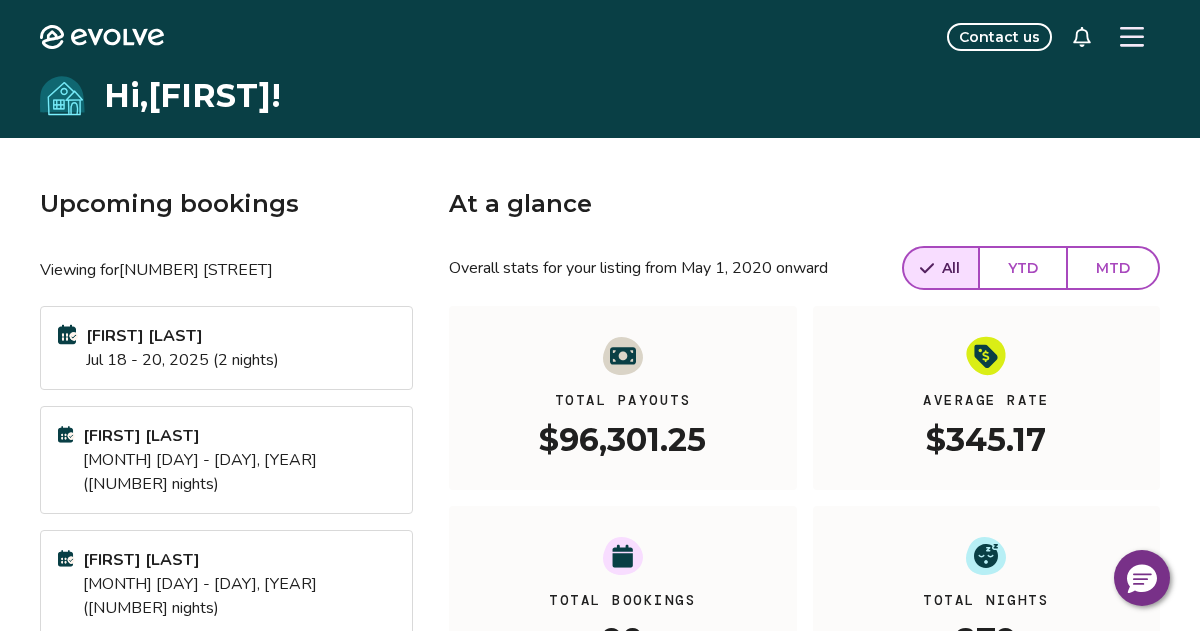 click 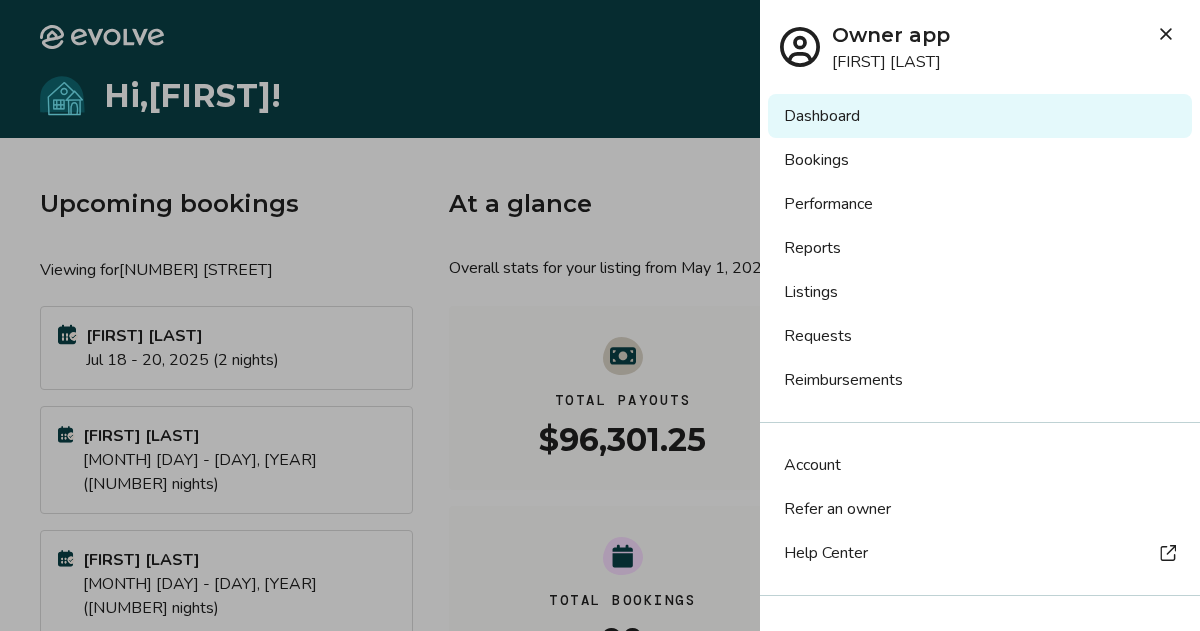 click on "Reports" at bounding box center [980, 248] 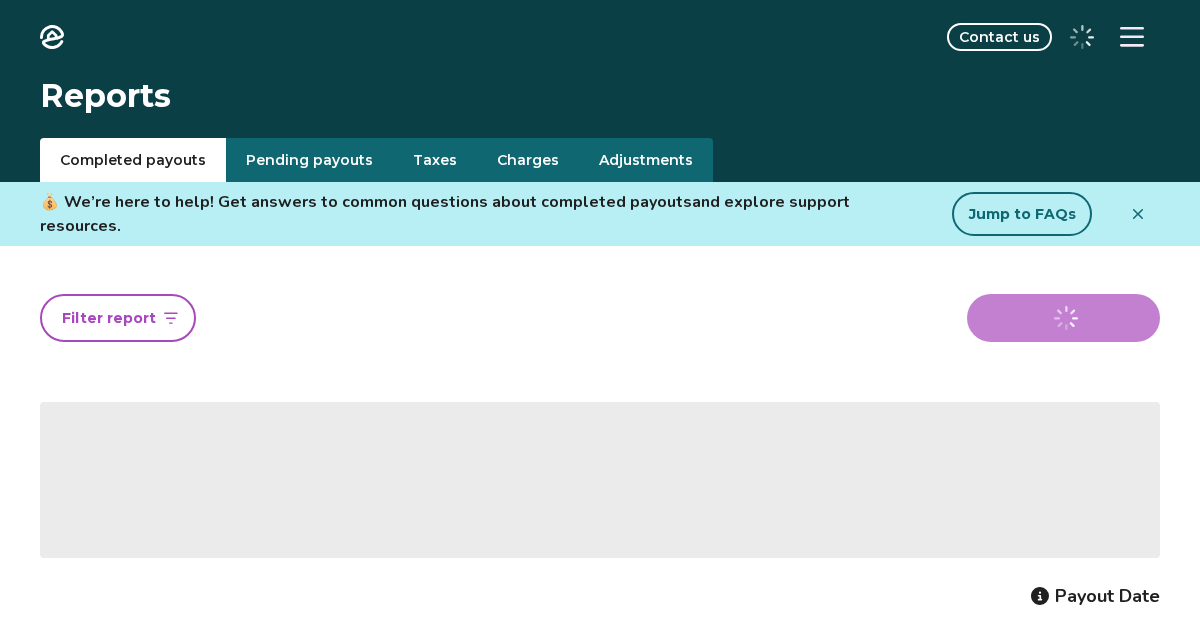 scroll, scrollTop: 0, scrollLeft: 0, axis: both 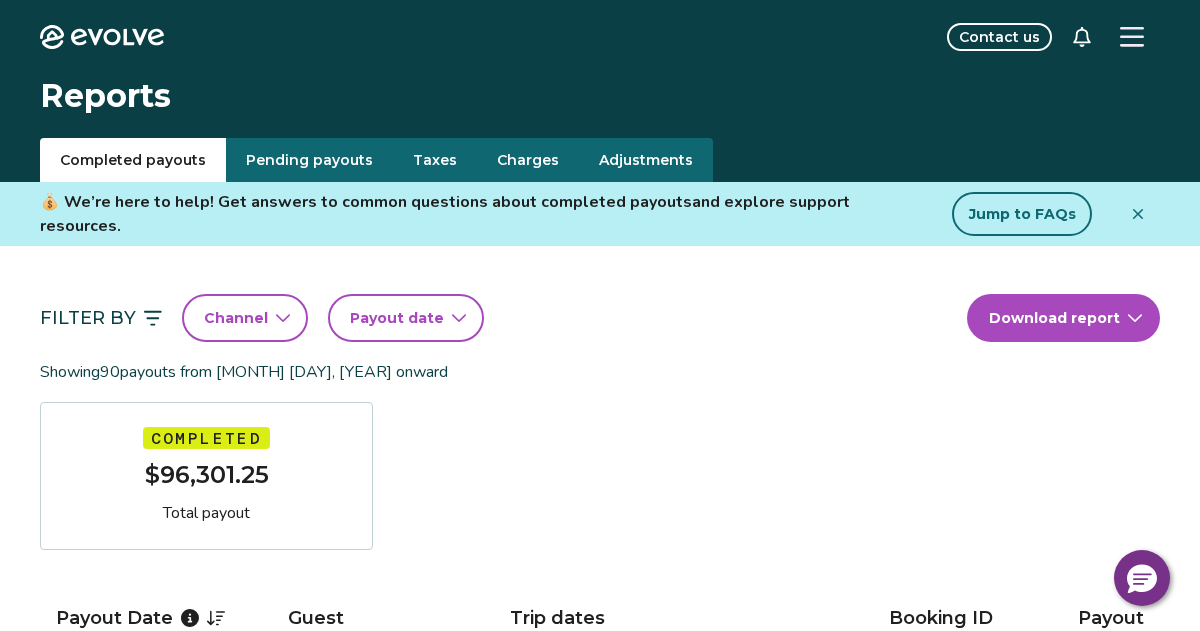 click on "Taxes" at bounding box center [435, 160] 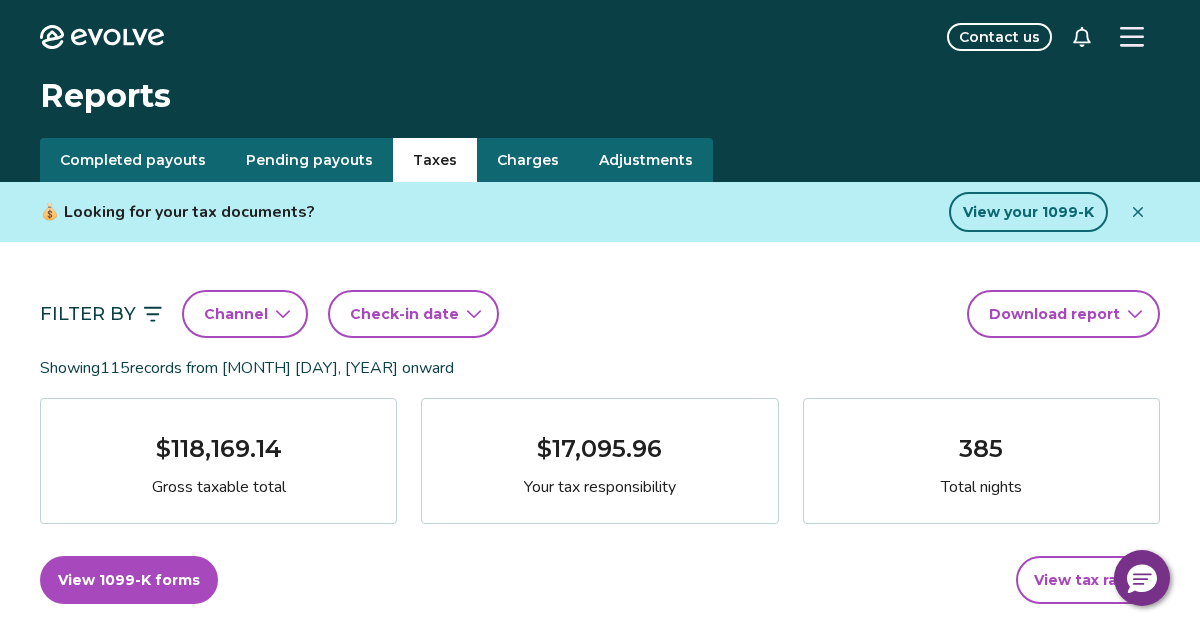 click on "View your 1099-K" at bounding box center [1028, 212] 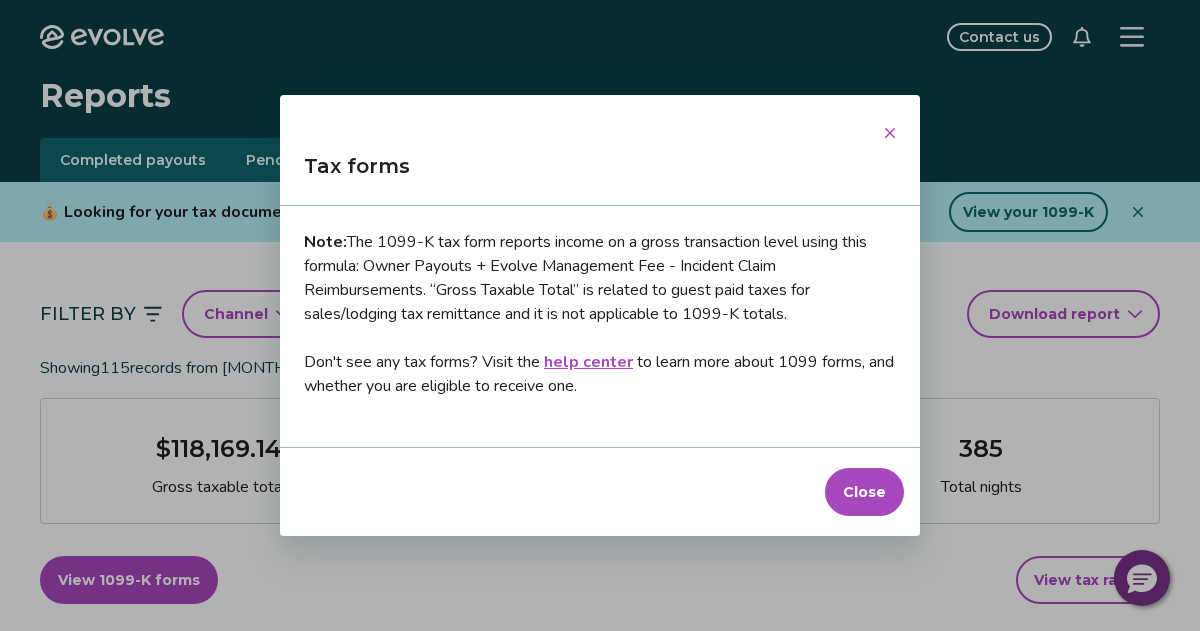 click 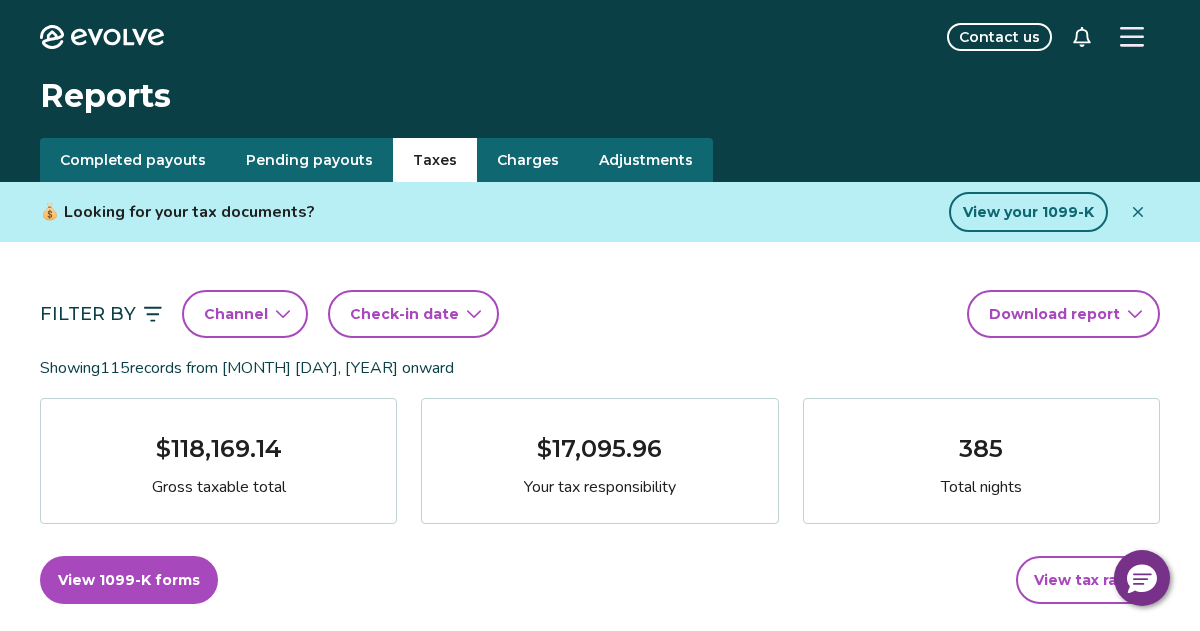 click on "Completed payouts" at bounding box center [133, 160] 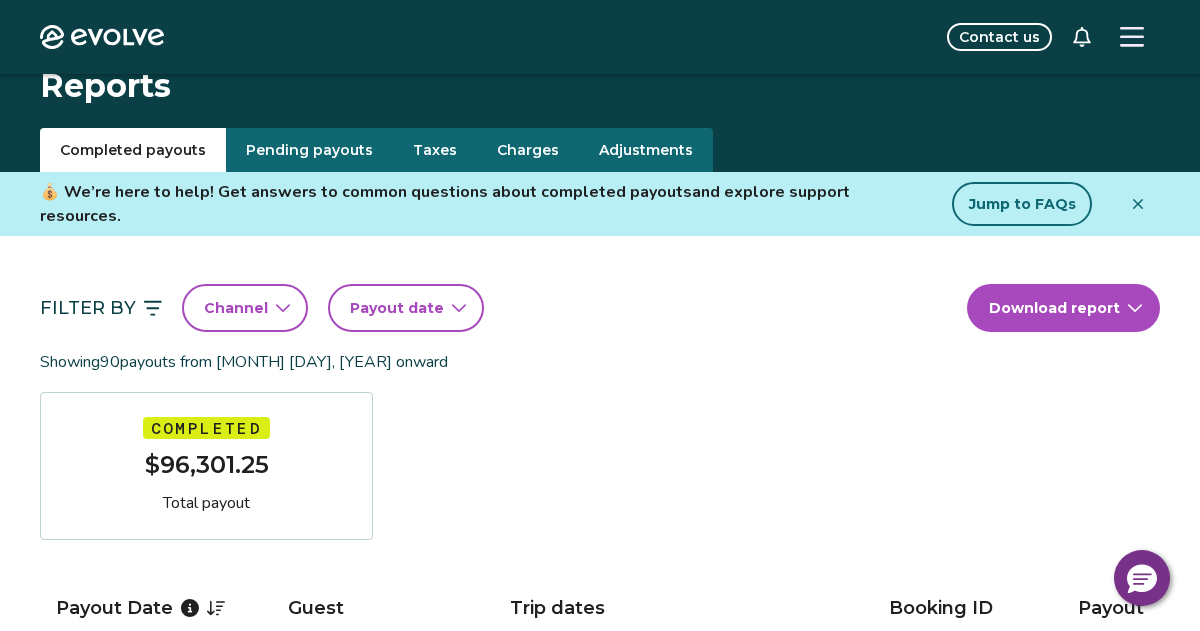 scroll, scrollTop: 0, scrollLeft: 0, axis: both 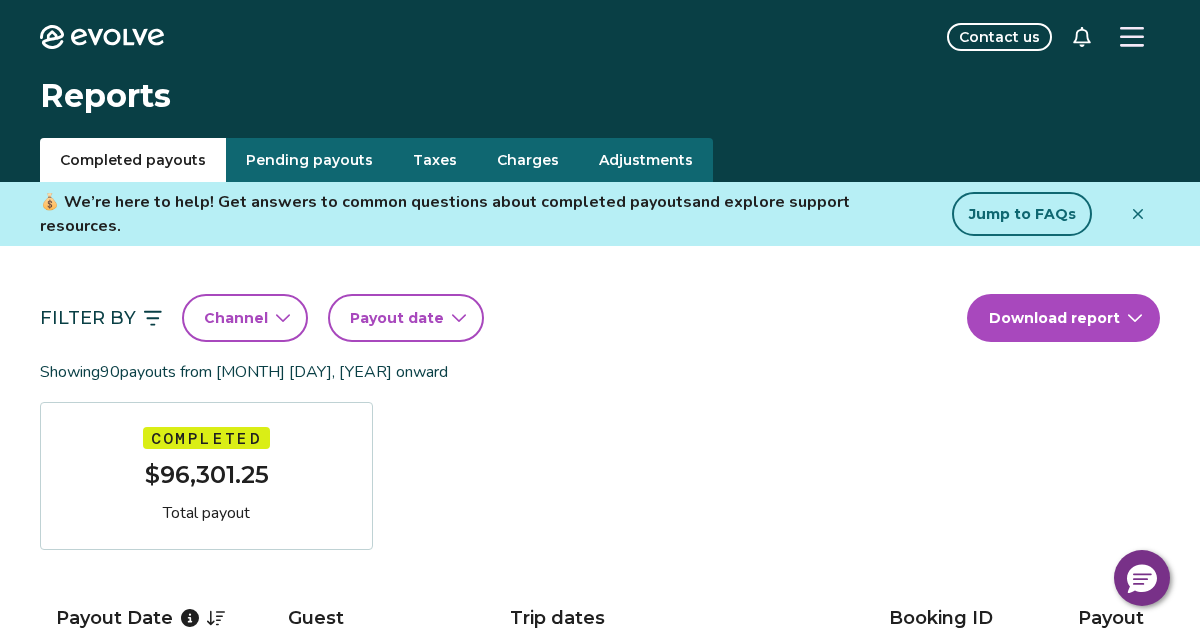 click 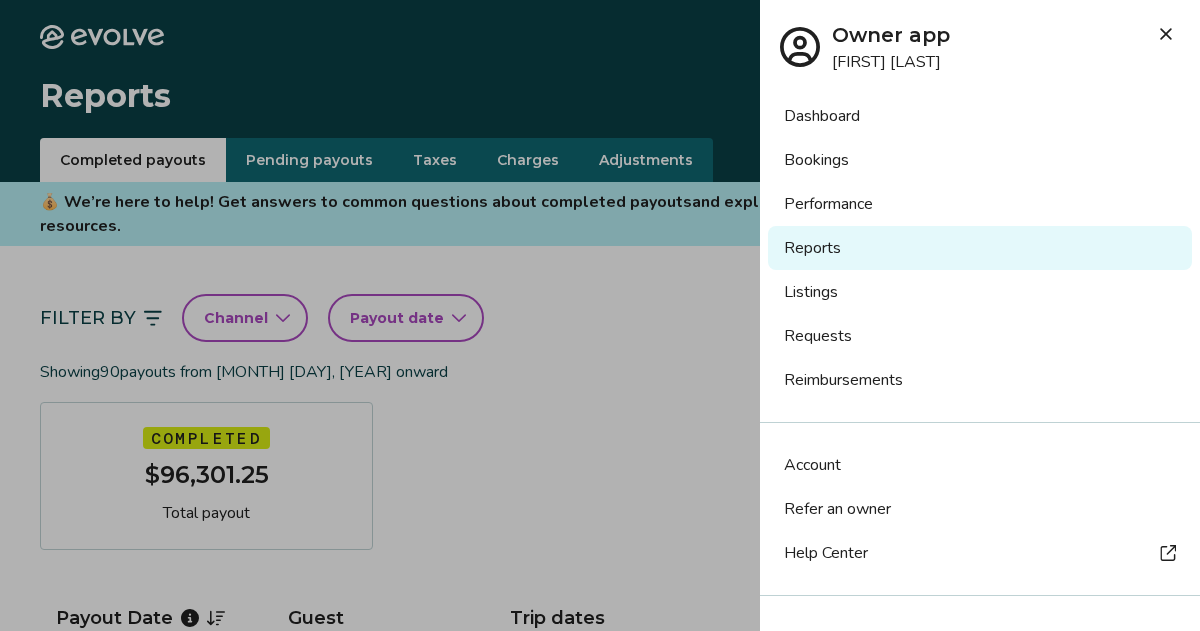 click on "Performance" at bounding box center (980, 204) 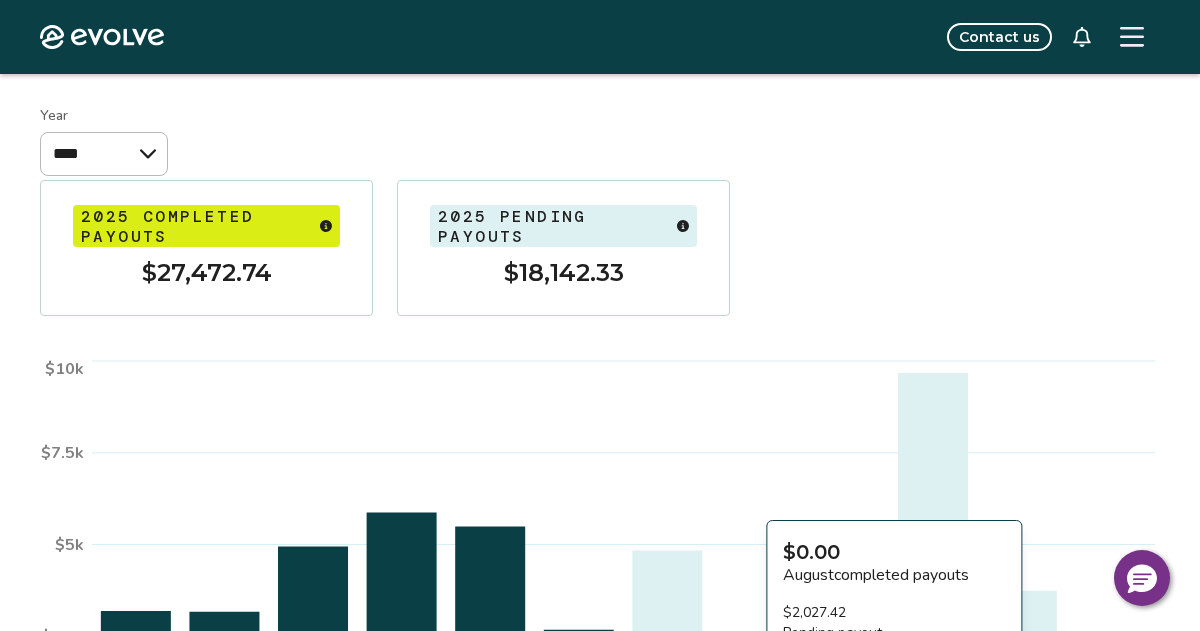 scroll, scrollTop: 0, scrollLeft: 0, axis: both 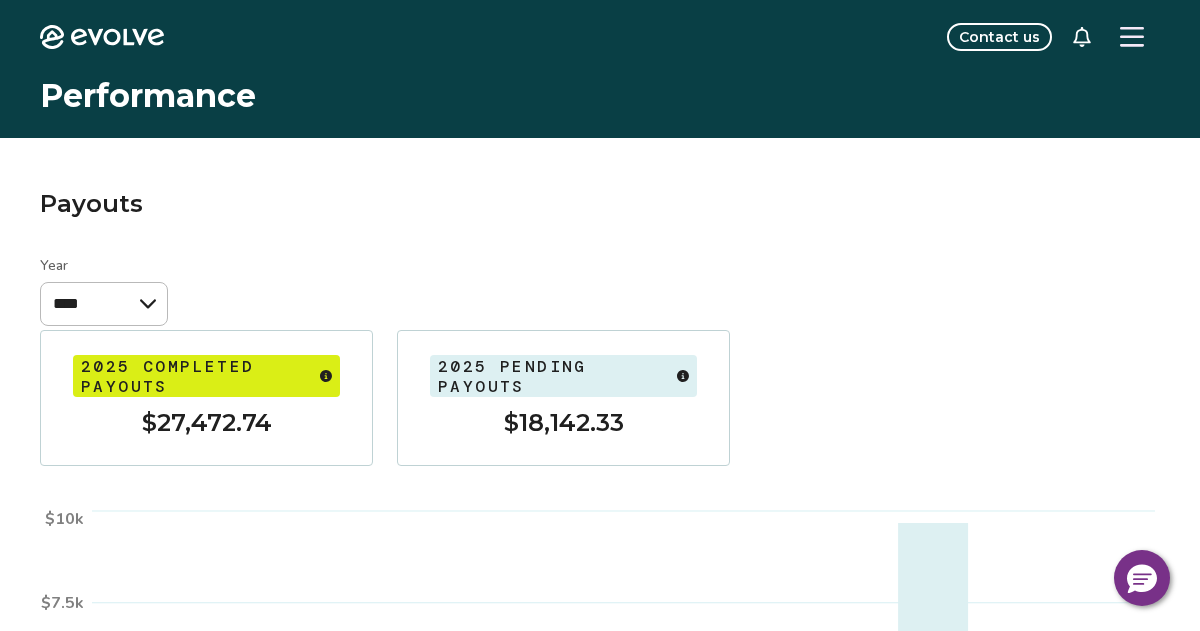 click 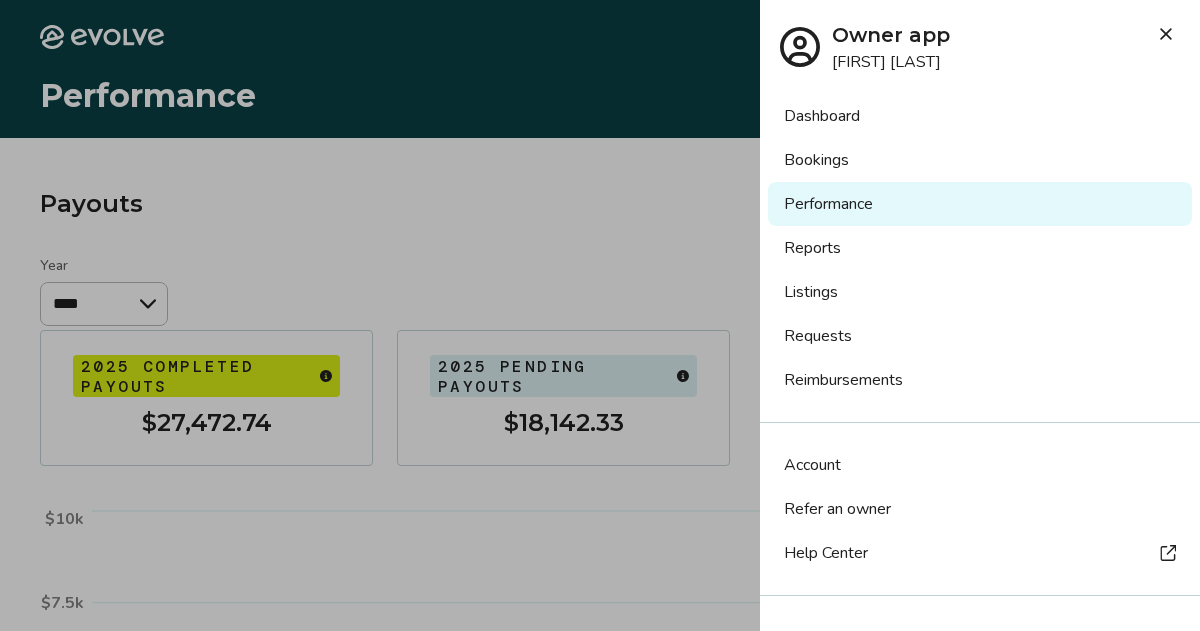 click on "Bookings" at bounding box center [980, 160] 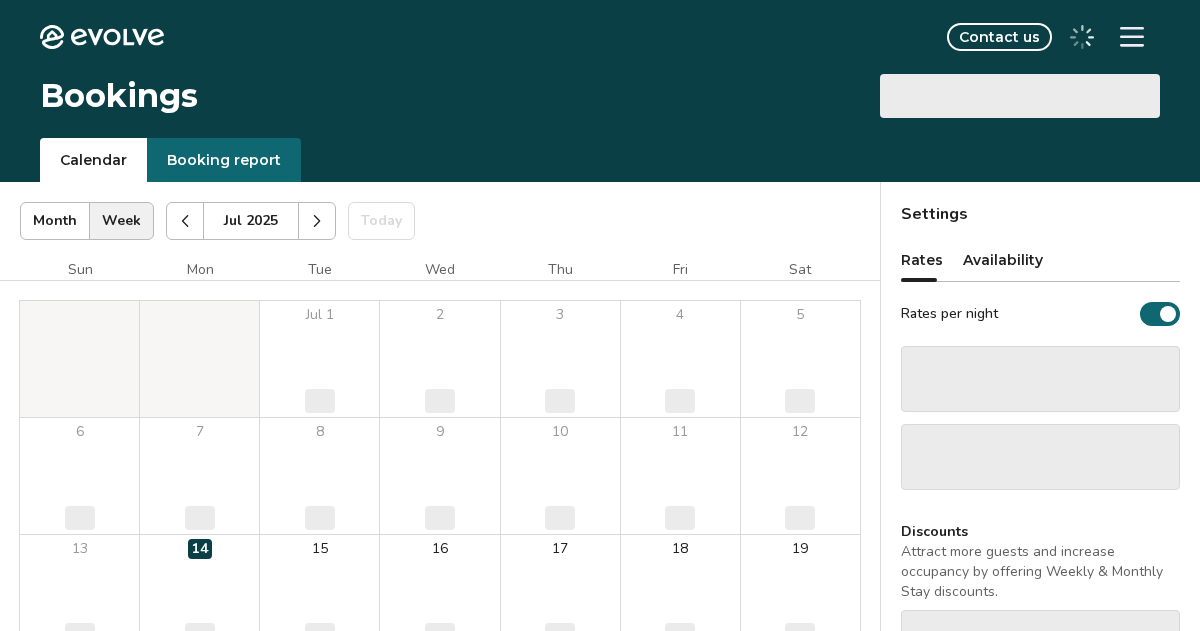 scroll, scrollTop: 0, scrollLeft: 0, axis: both 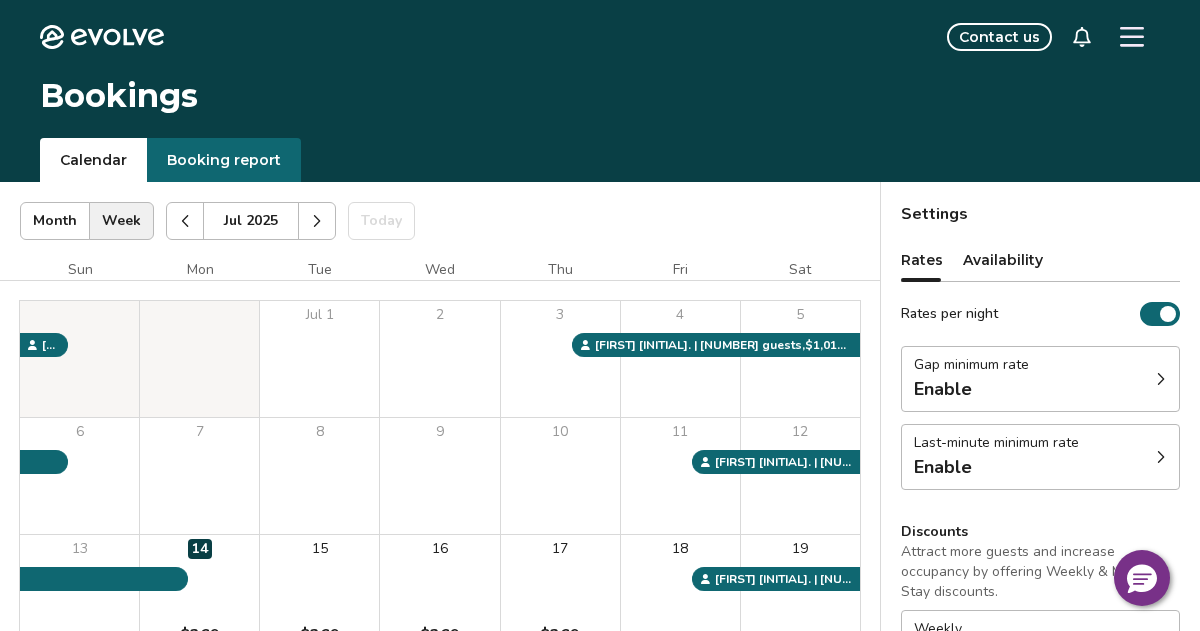 click on "Booking report" at bounding box center [224, 160] 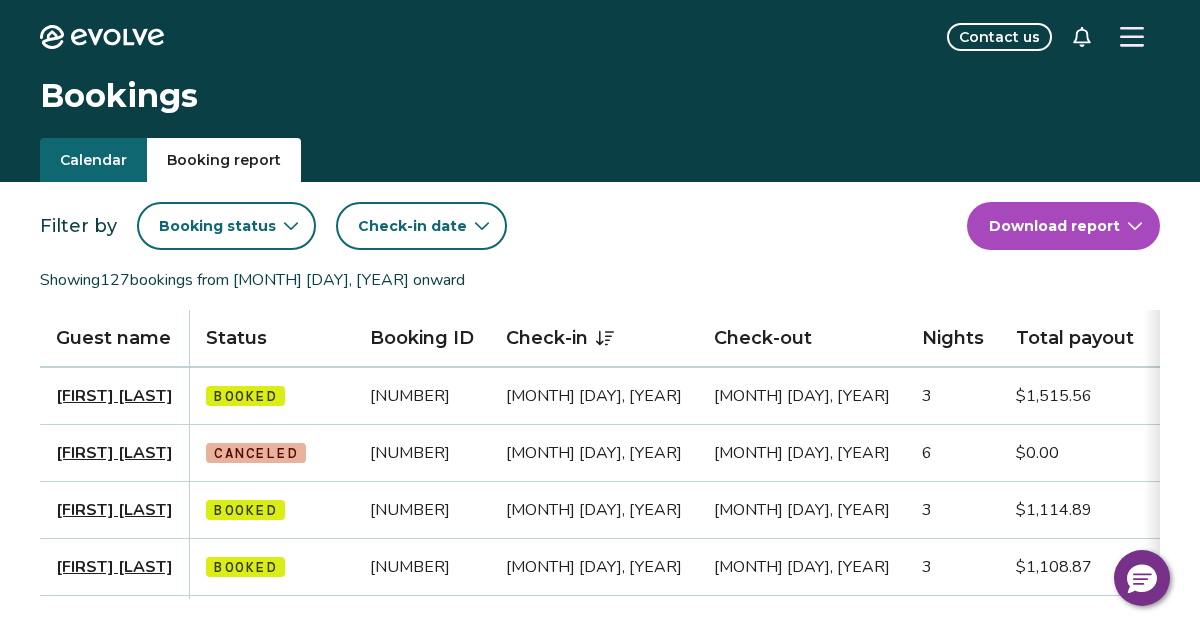 click on "Check-in date" at bounding box center [421, 226] 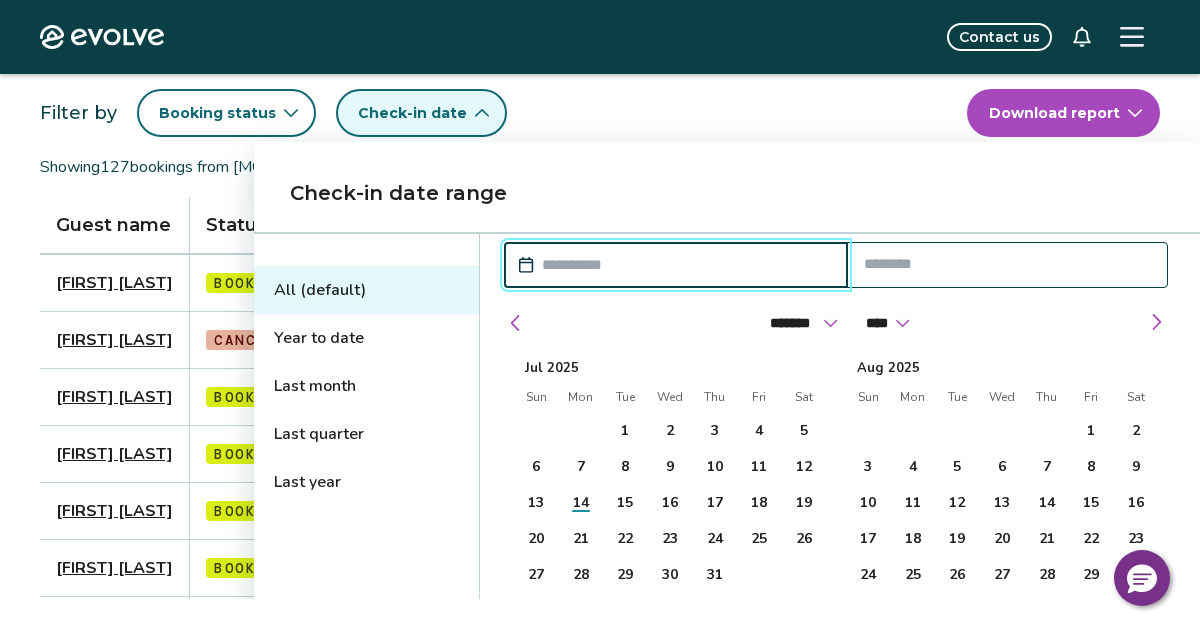 scroll, scrollTop: 118, scrollLeft: 0, axis: vertical 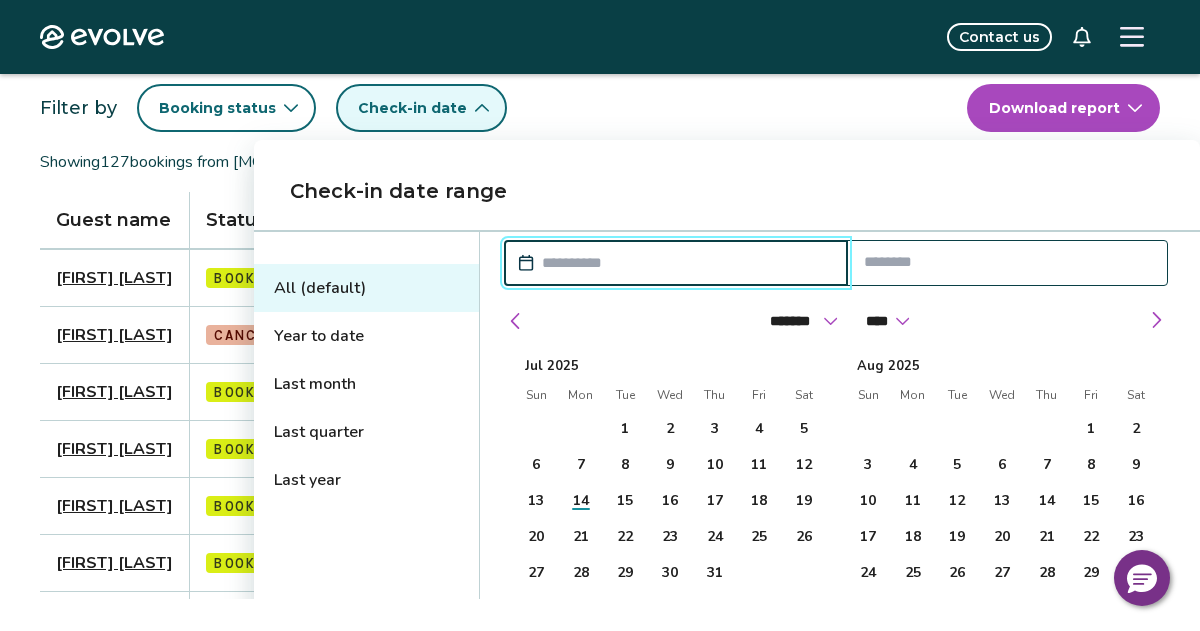 click on "Last year" at bounding box center (366, 480) 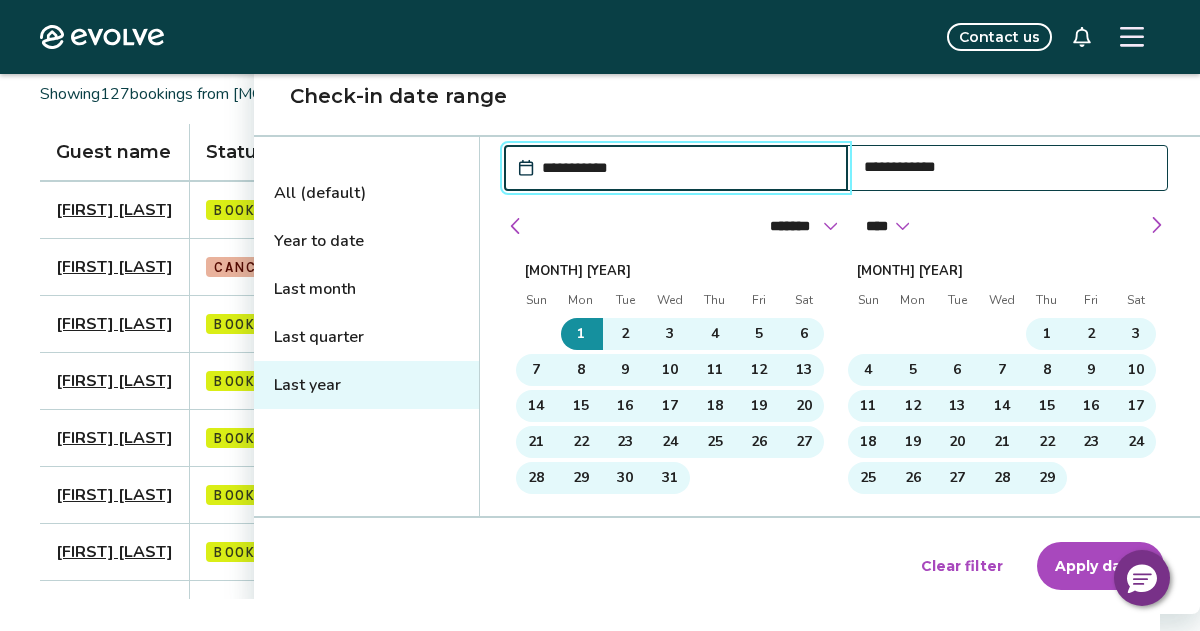 scroll, scrollTop: 229, scrollLeft: 0, axis: vertical 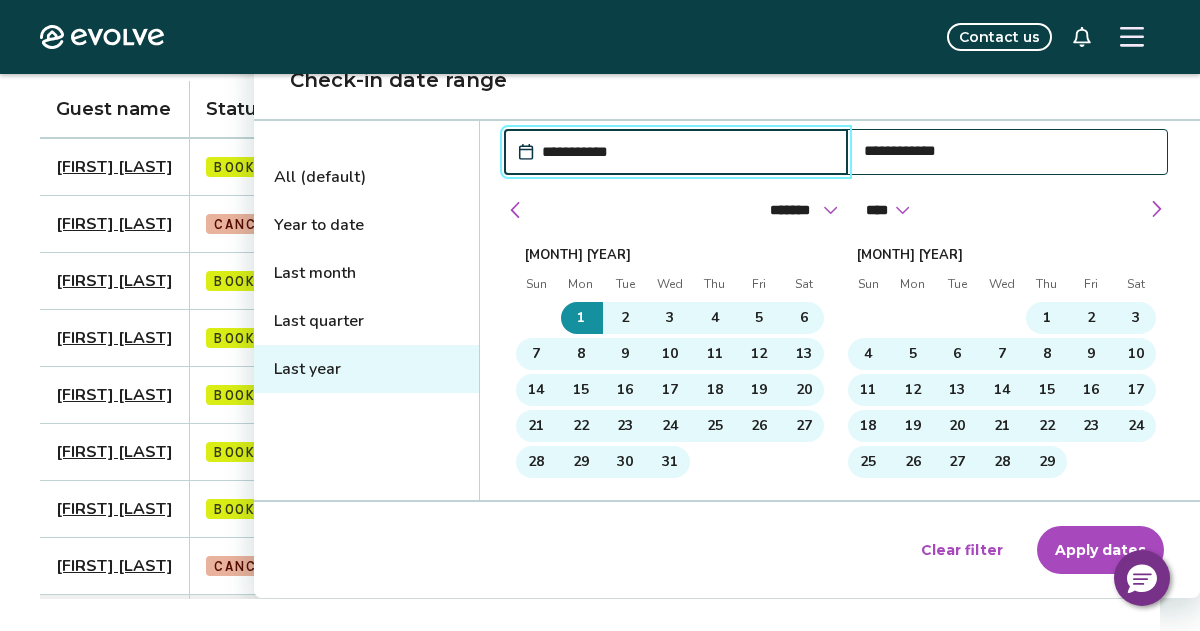click on "Apply dates" at bounding box center (1100, 550) 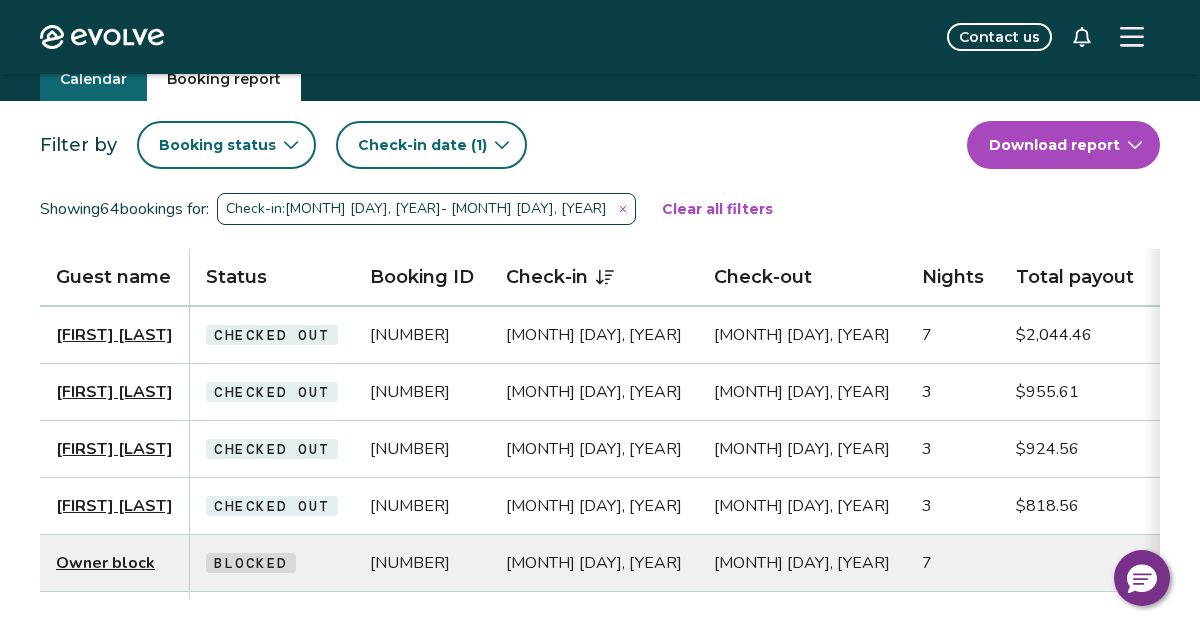 scroll, scrollTop: 0, scrollLeft: 0, axis: both 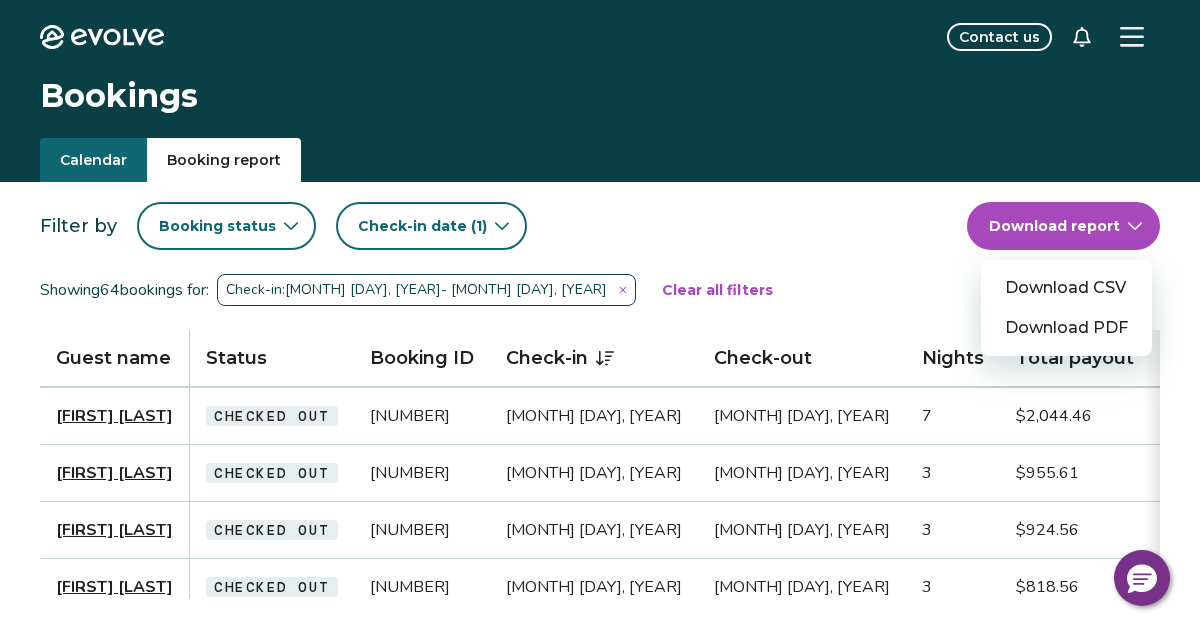 click on "Evolve Contact us Bookings Calendar Booking report Filter by Booking status Check-in date (1) Download   report Download CSV Download PDF Showing  64  bookings   for: Check-in:  [MONTH] [DAY], [YEAR]  -   [MONTH] [DAY], [YEAR] Clear all filters Guest name Status Booking ID Check-in Check-out Nights Total payout Adults Children Infants Pets Listing Guest email Guest phone Date booked Booking site [FIRST] [LAST] Checked out [NUMBER] [MONTH] [DAY], [YEAR] [MONTH] [DAY], [YEAR] [NUMBER] [PRICE] [NUMBER] [NUMBER] No [EMAIL] ([AREA]) [PREFIX]-[LINE] [MONTH] [DAY], [YEAR] VRBO [FIRST] [LAST] Checked out [NUMBER] [MONTH] [DAY], [YEAR] [MONTH] [DAY], [YEAR] [NUMBER] [PRICE] [NUMBER] [NUMBER] No [EMAIL] ([AREA]) [PREFIX]-[LINE] [MONTH] [DAY], [YEAR] VRBO [FIRST] [LAST] Checked out [NUMBER] [MONTH] [DAY], [YEAR] [MONTH] [DAY], [YEAR] [NUMBER] [PRICE] [NUMBER] [NUMBER] No [EMAIL] ([AREA]) [PREFIX]-[LINE] [MONTH] [DAY], [YEAR] VRBO [FIRST] [LAST] Checked out [NUMBER] [MONTH] [DAY], [YEAR] [MONTH] [DAY], [YEAR] [NUMBER] [PRICE] [NUMBER] [NUMBER] [NUMBER] No ([AREA]) [PREFIX]-[LINE] [MONTH] [DAY], [YEAR] Airbnb Owner block Blocked [NUMBER] [MONTH] [DAY], [YEAR] [MONTH] [DAY], [YEAR] [NUMBER] [MONTH] [DAY], [YEAR] [FIRST] [LAST] Checked out [NUMBER]" at bounding box center [600, 898] 